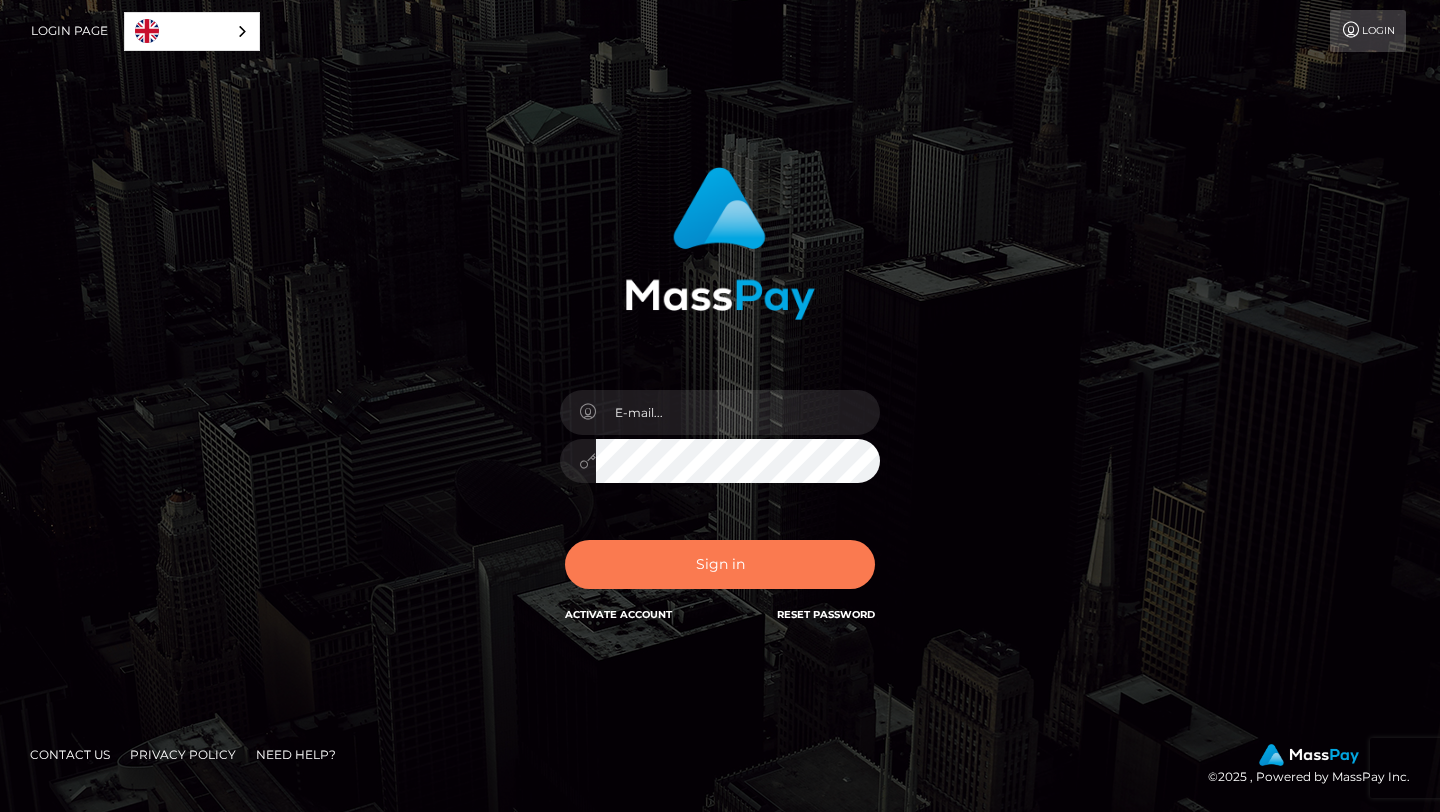 scroll, scrollTop: 0, scrollLeft: 0, axis: both 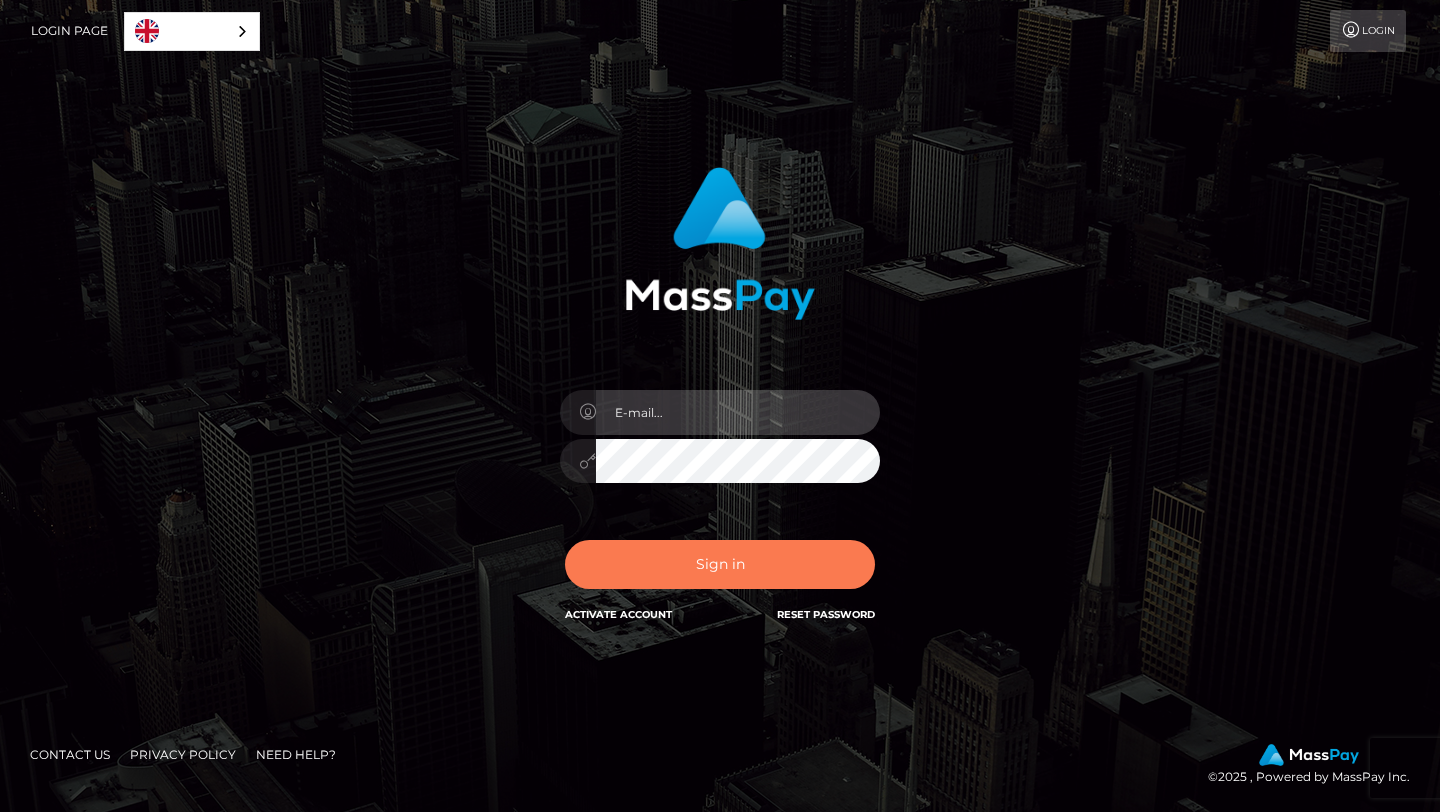 type on "syndethic@gmail.com" 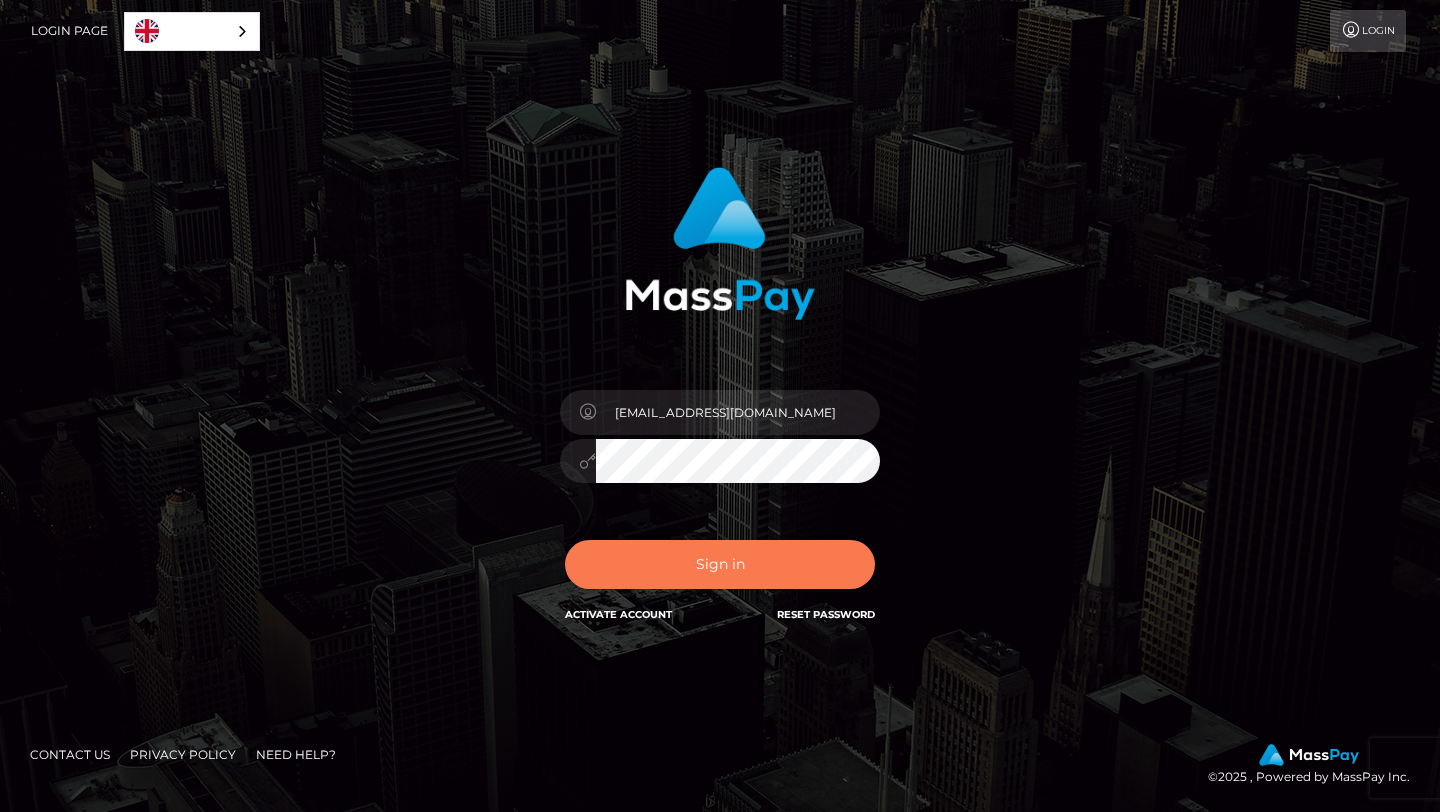 click on "Sign in" at bounding box center [720, 564] 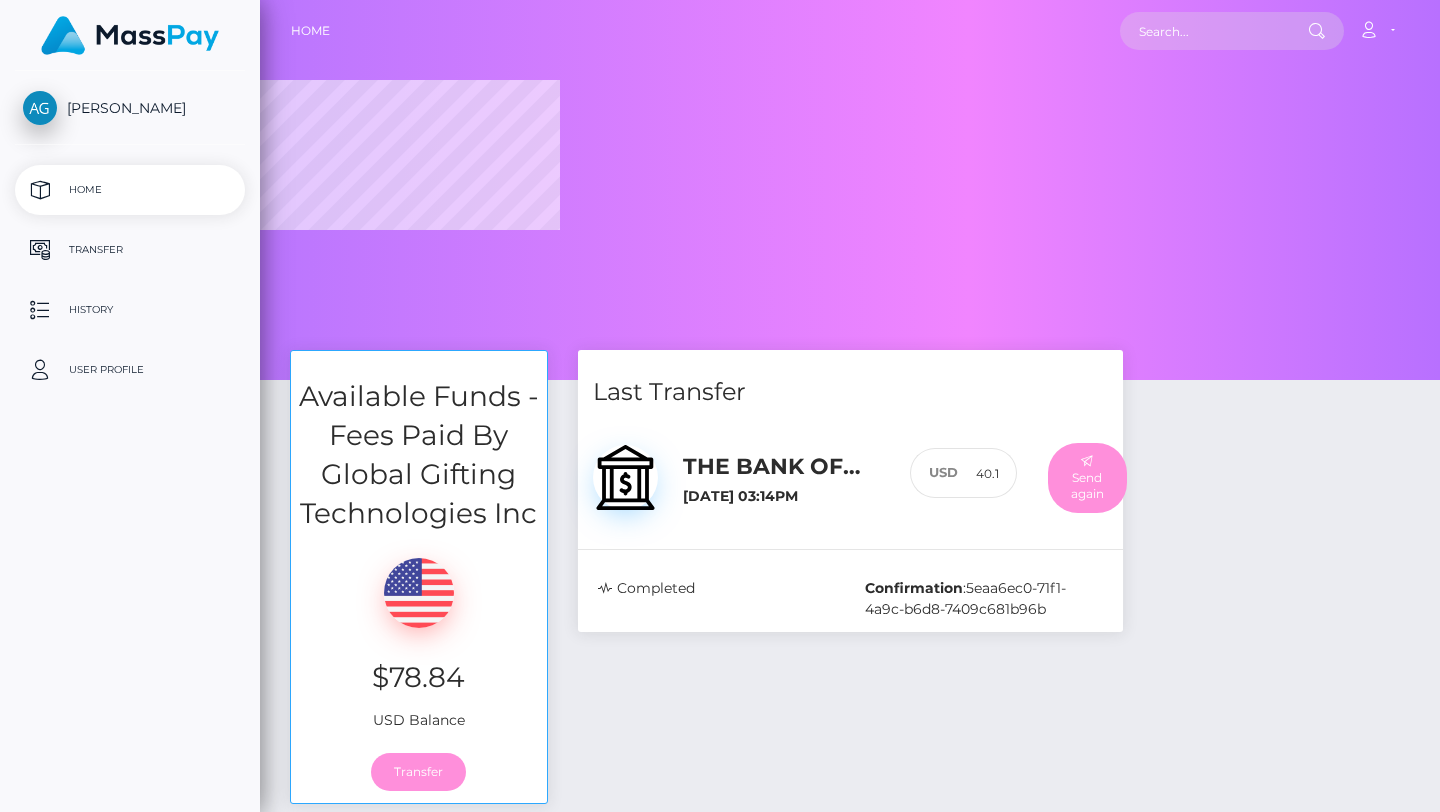 scroll, scrollTop: 0, scrollLeft: 0, axis: both 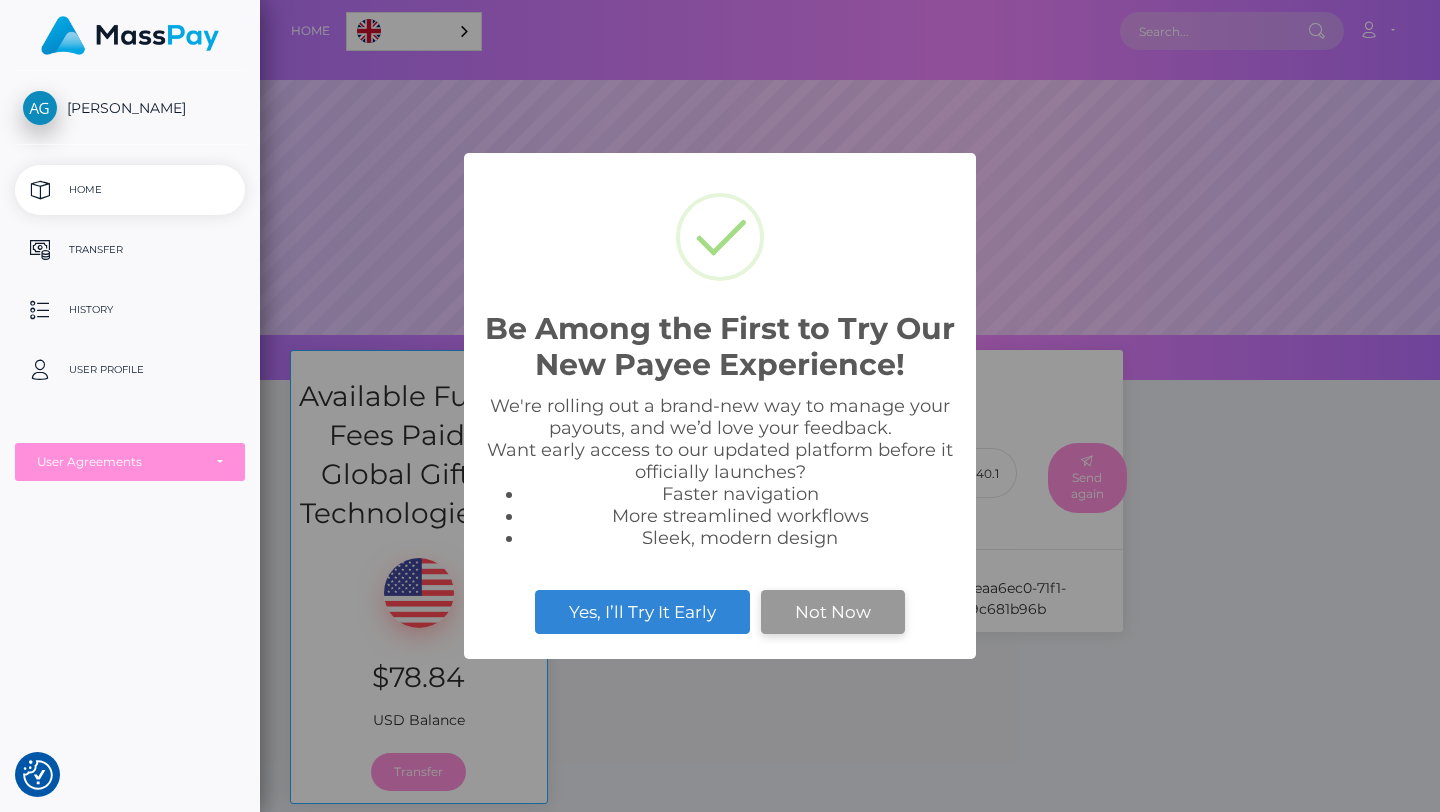 click on "Not Now" at bounding box center [833, 612] 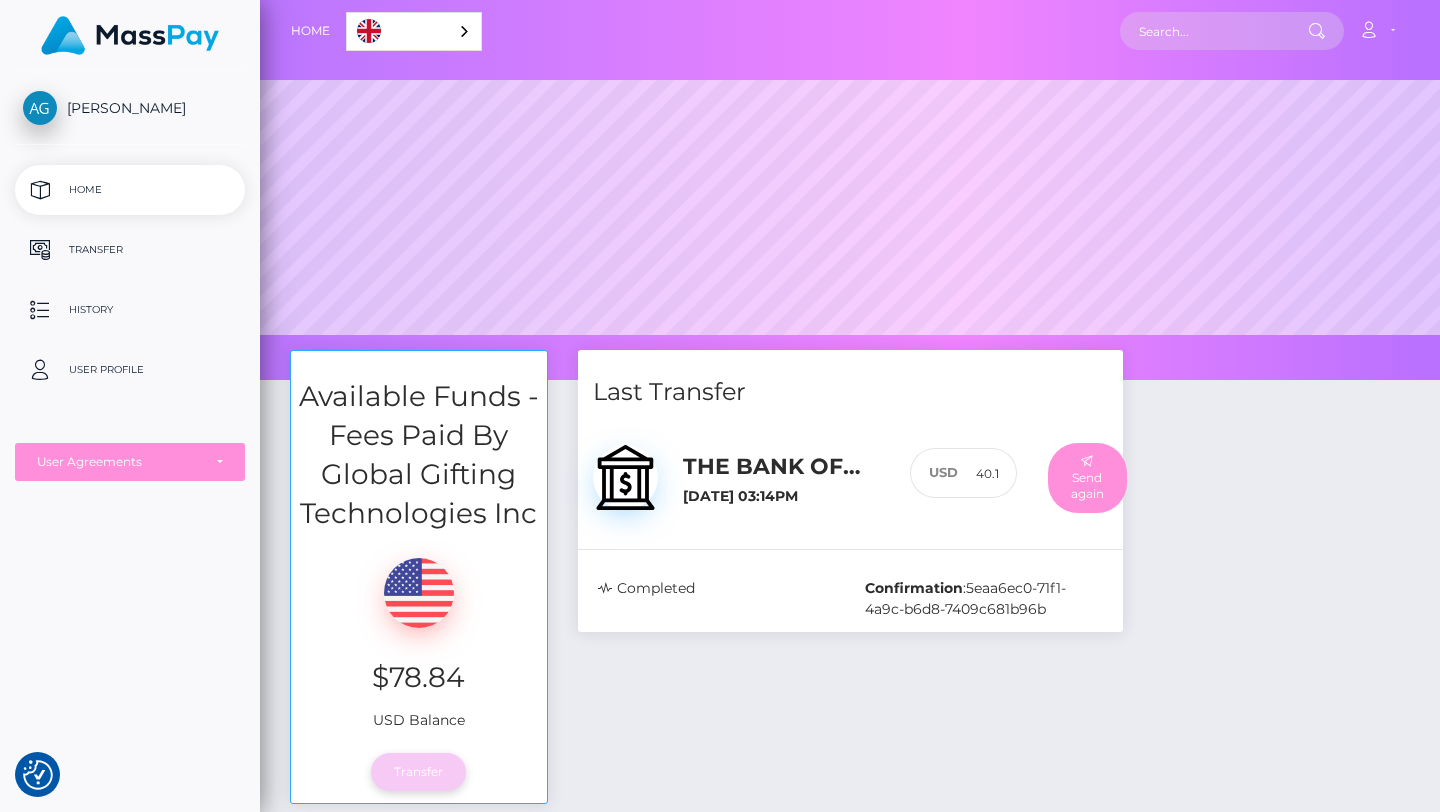 click on "Transfer" at bounding box center (418, 772) 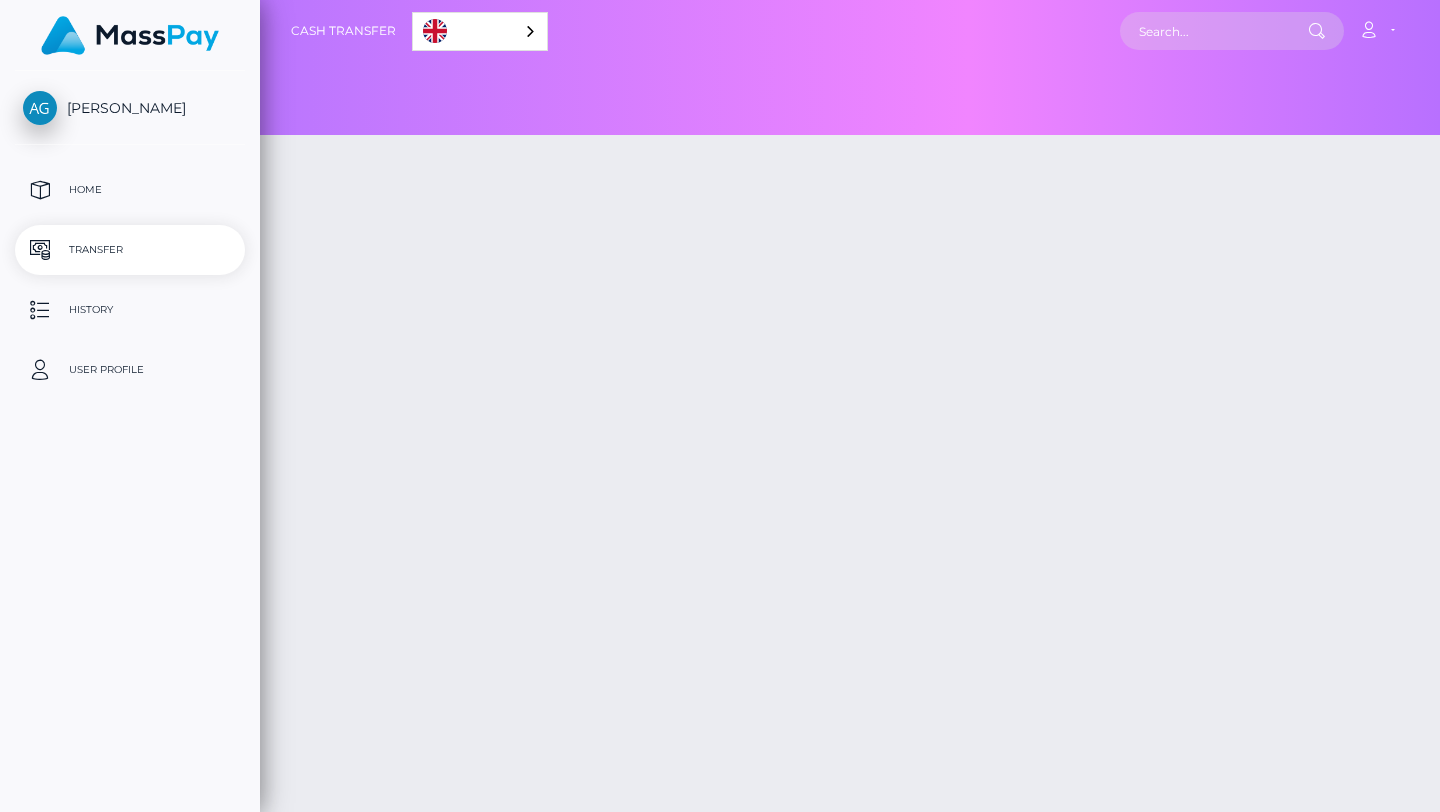 scroll, scrollTop: 0, scrollLeft: 0, axis: both 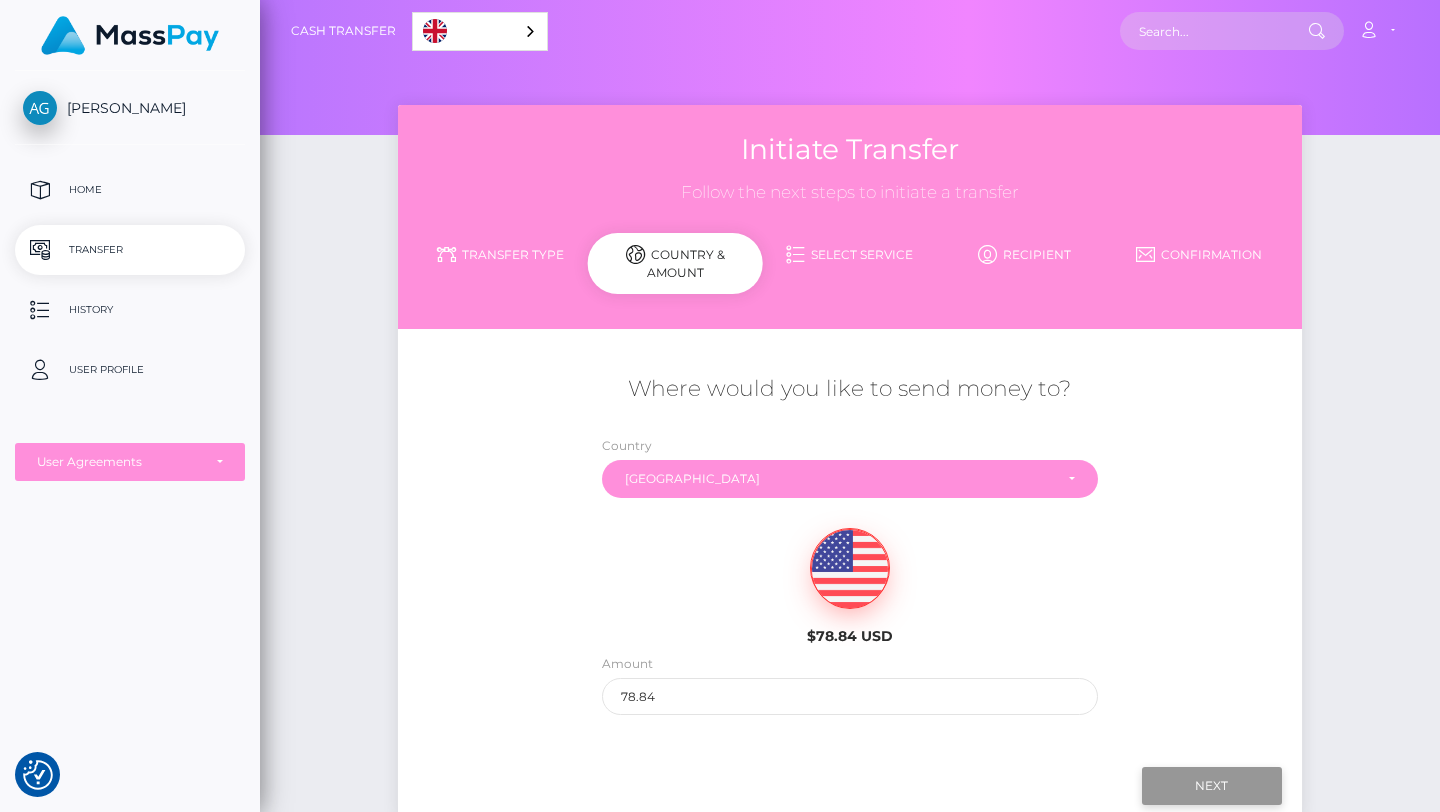 click on "Next" at bounding box center [1212, 786] 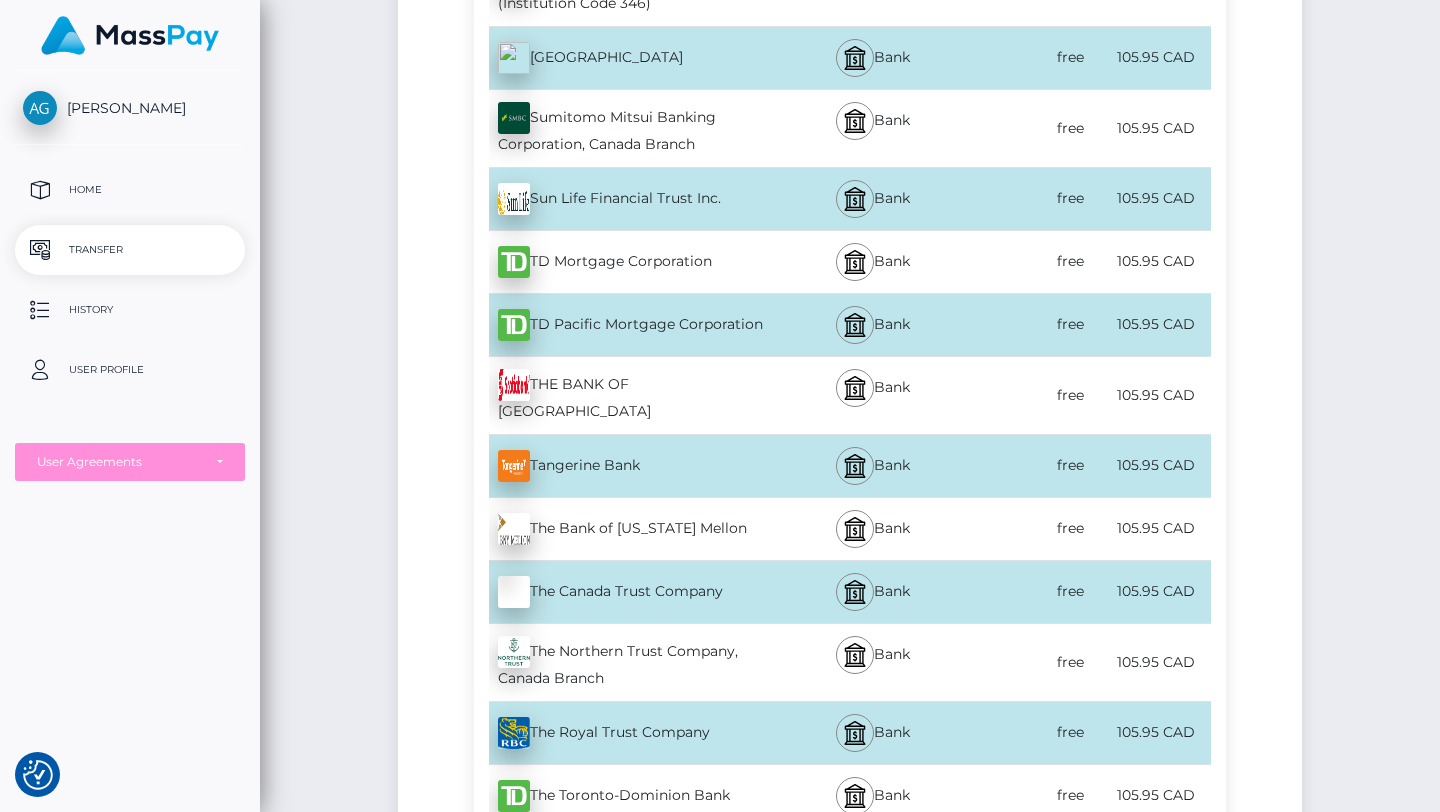 scroll, scrollTop: 7347, scrollLeft: 0, axis: vertical 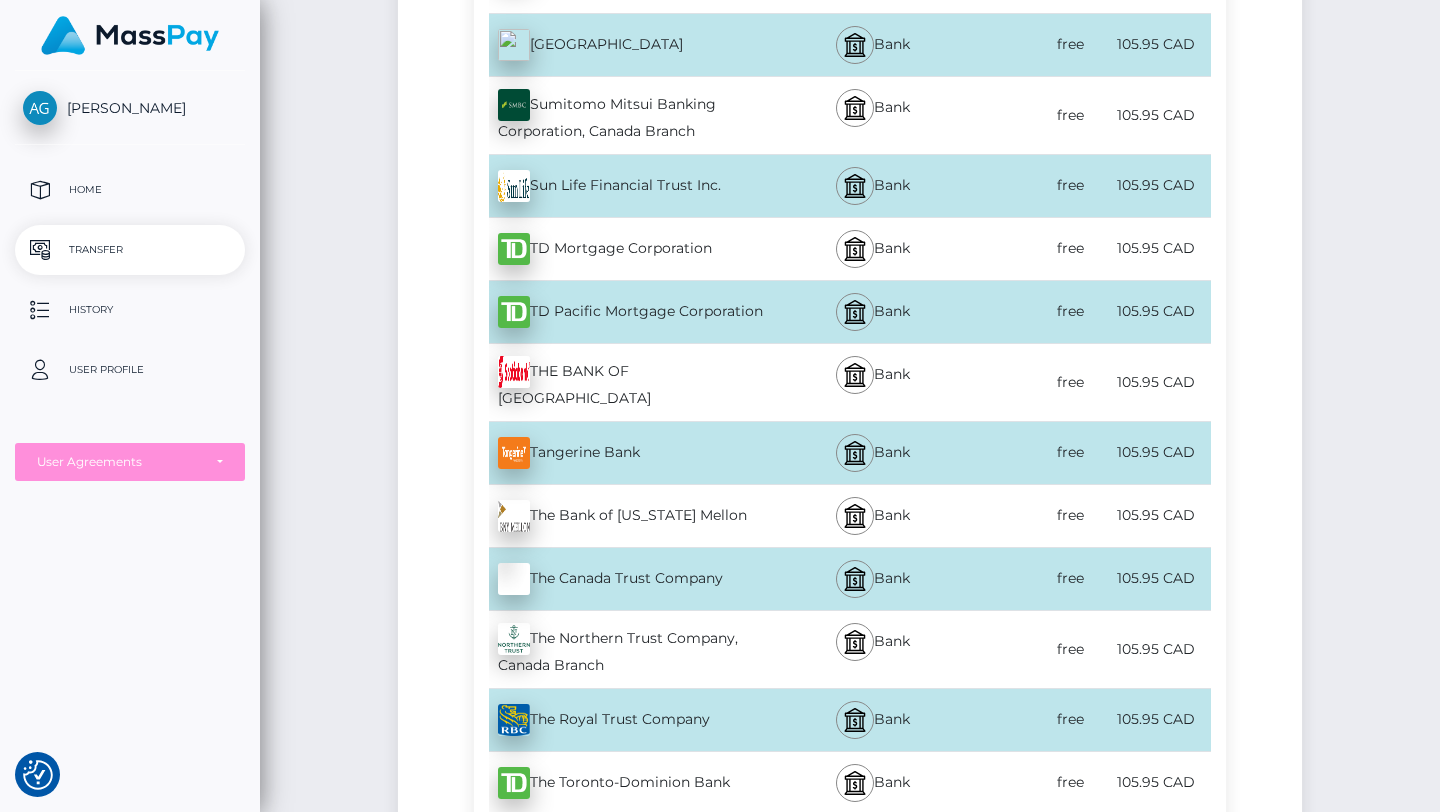 click on "free" at bounding box center (1026, 382) 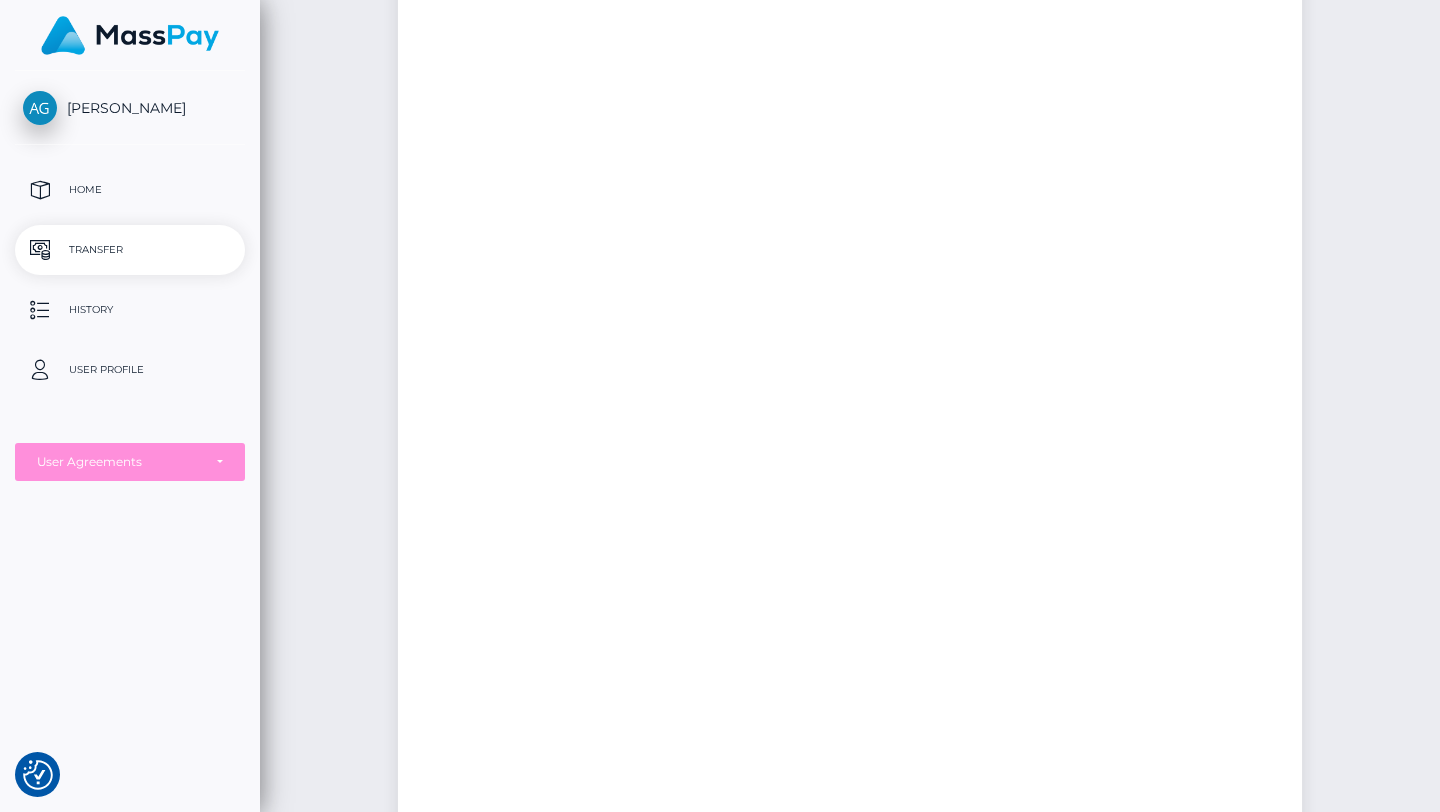 scroll, scrollTop: 0, scrollLeft: 0, axis: both 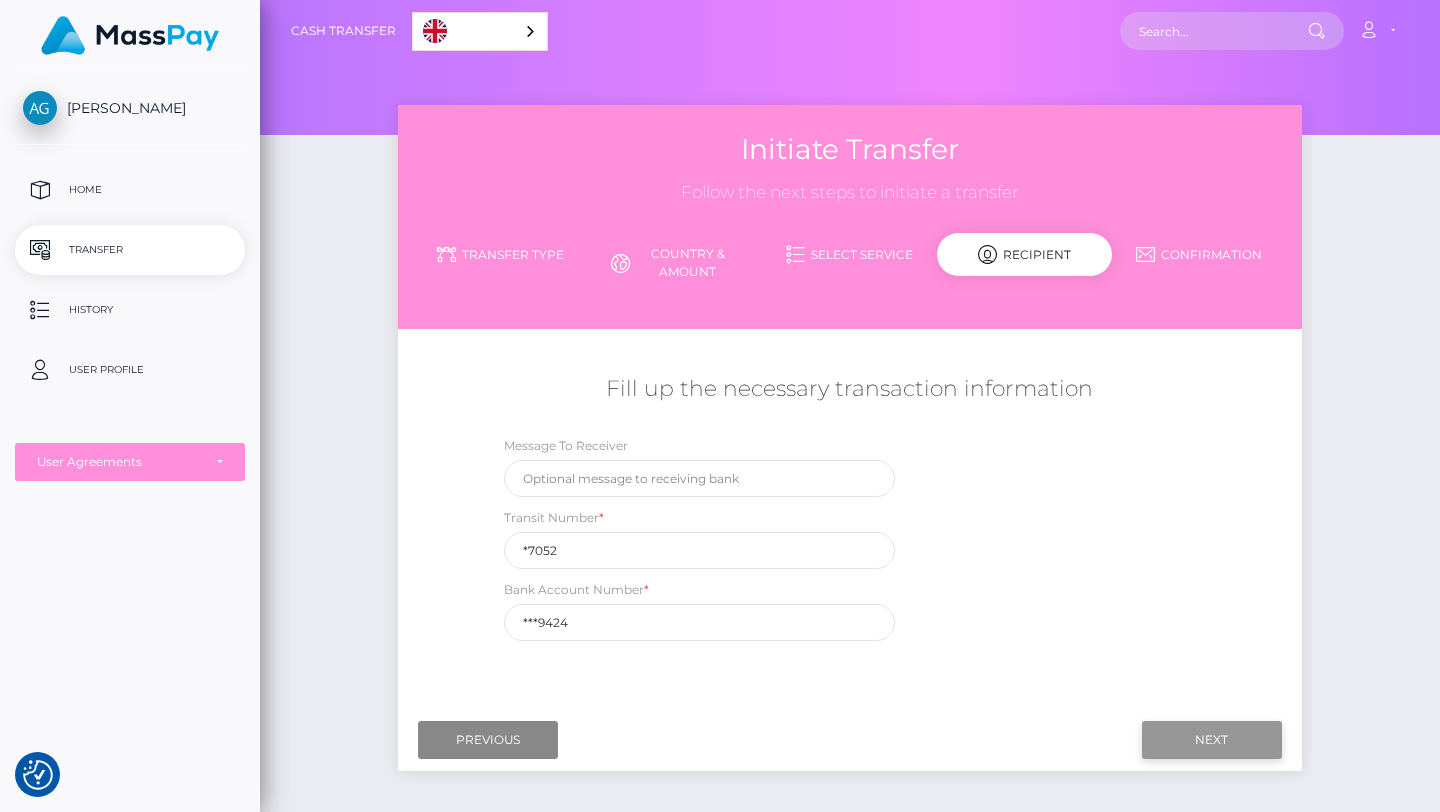 click on "Next" at bounding box center [1212, 740] 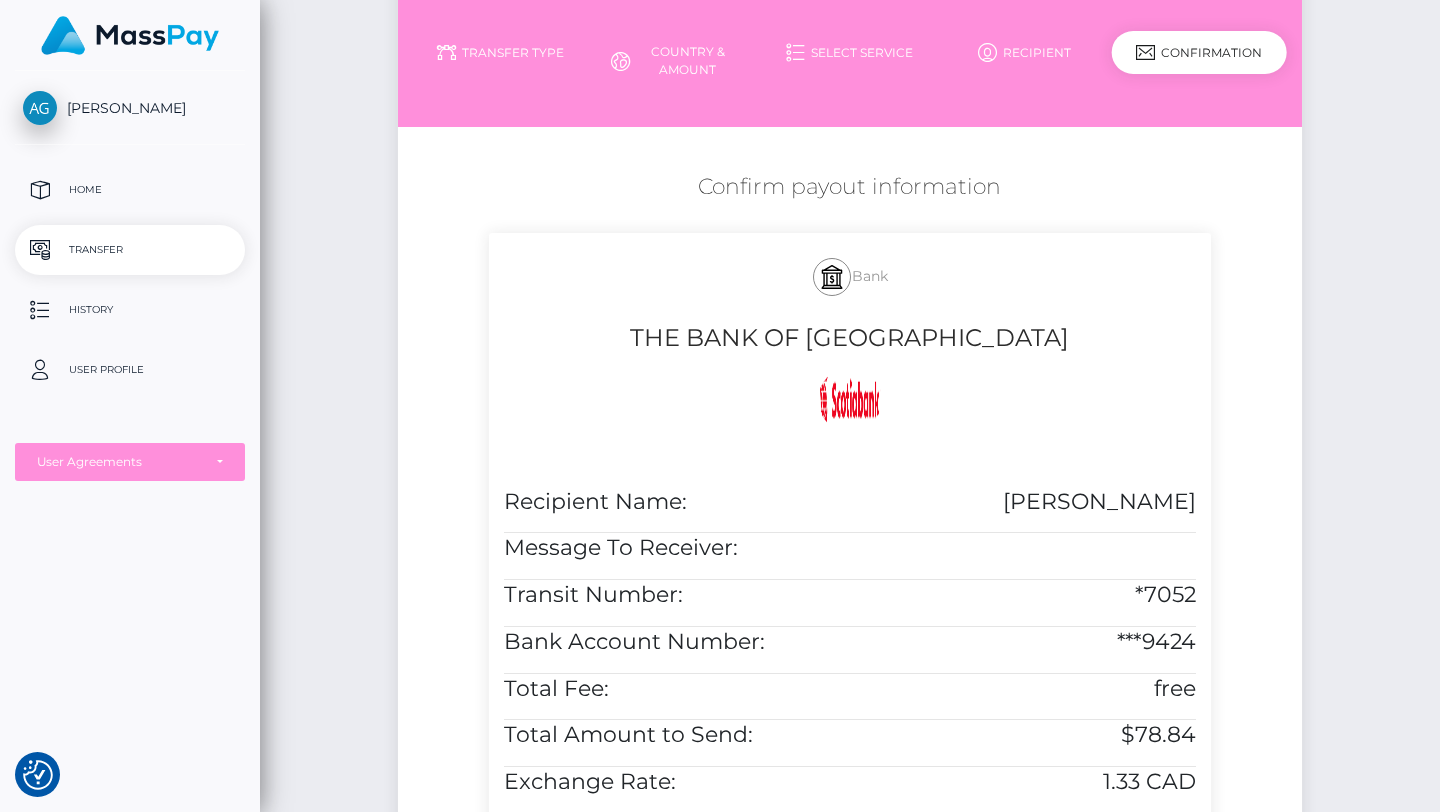 scroll, scrollTop: 466, scrollLeft: 0, axis: vertical 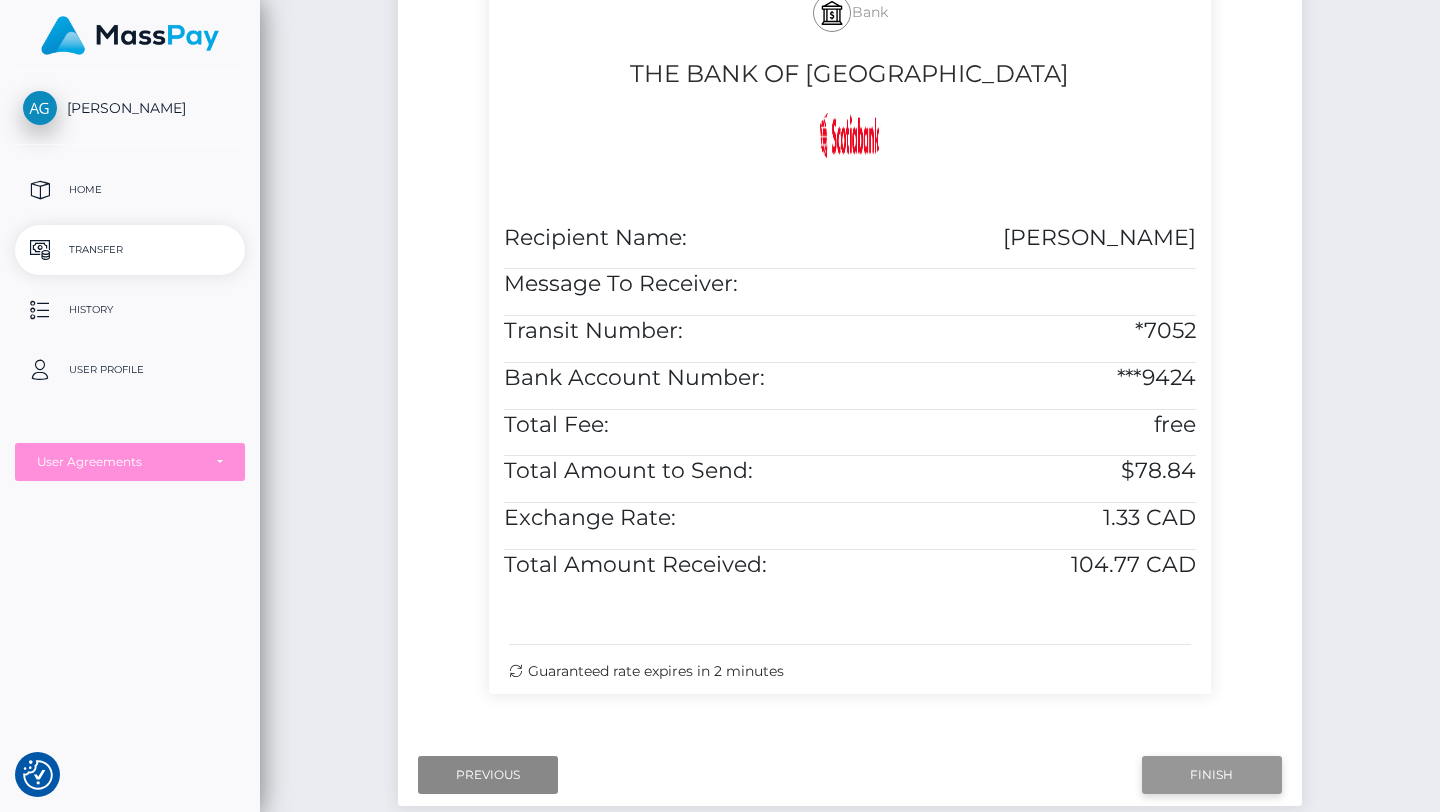 click on "Finish" at bounding box center (1212, 775) 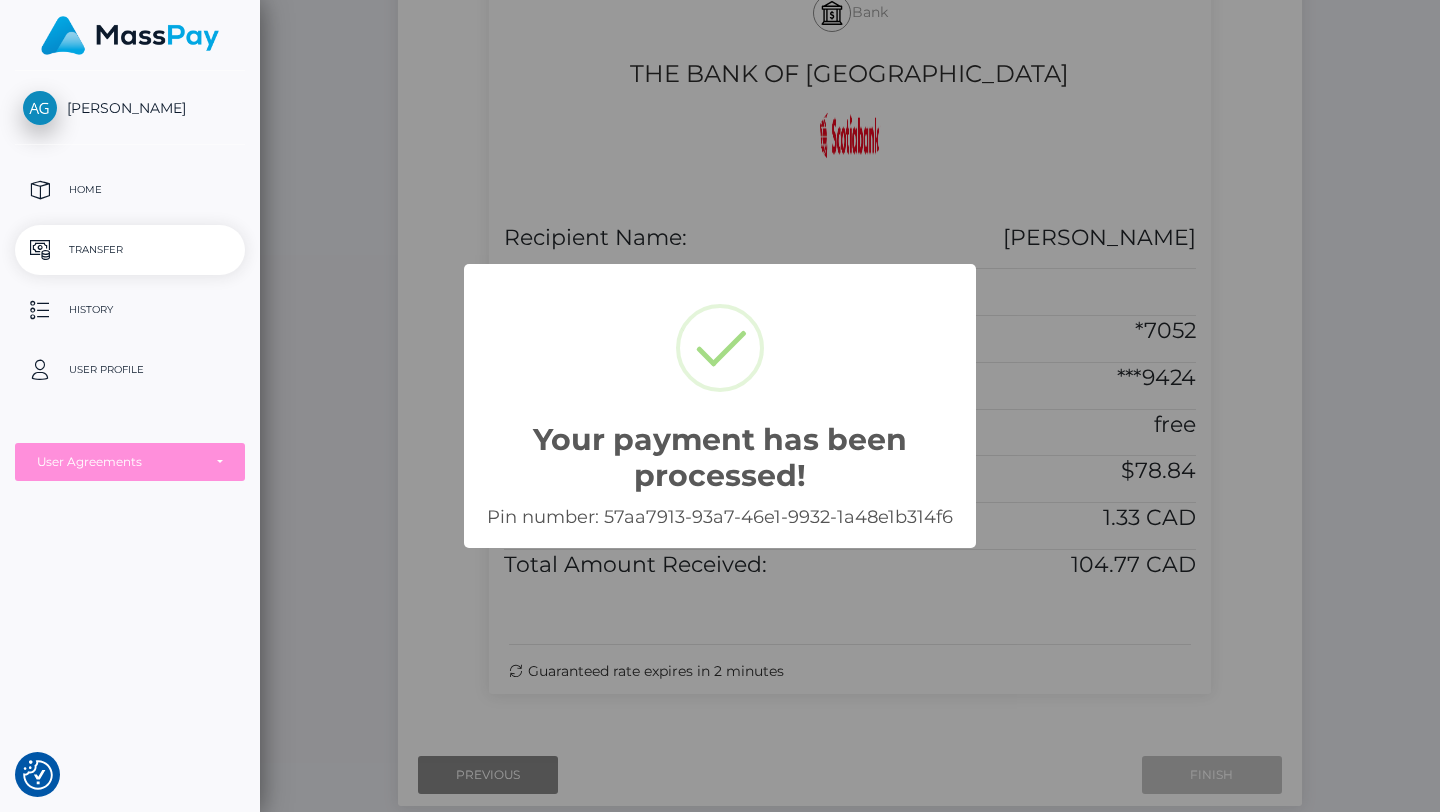 click on "Your payment has been processed! × Pin number: 57aa7913-93a7-46e1-9932-1a48e1b314f6 OK Cancel" at bounding box center [720, 406] 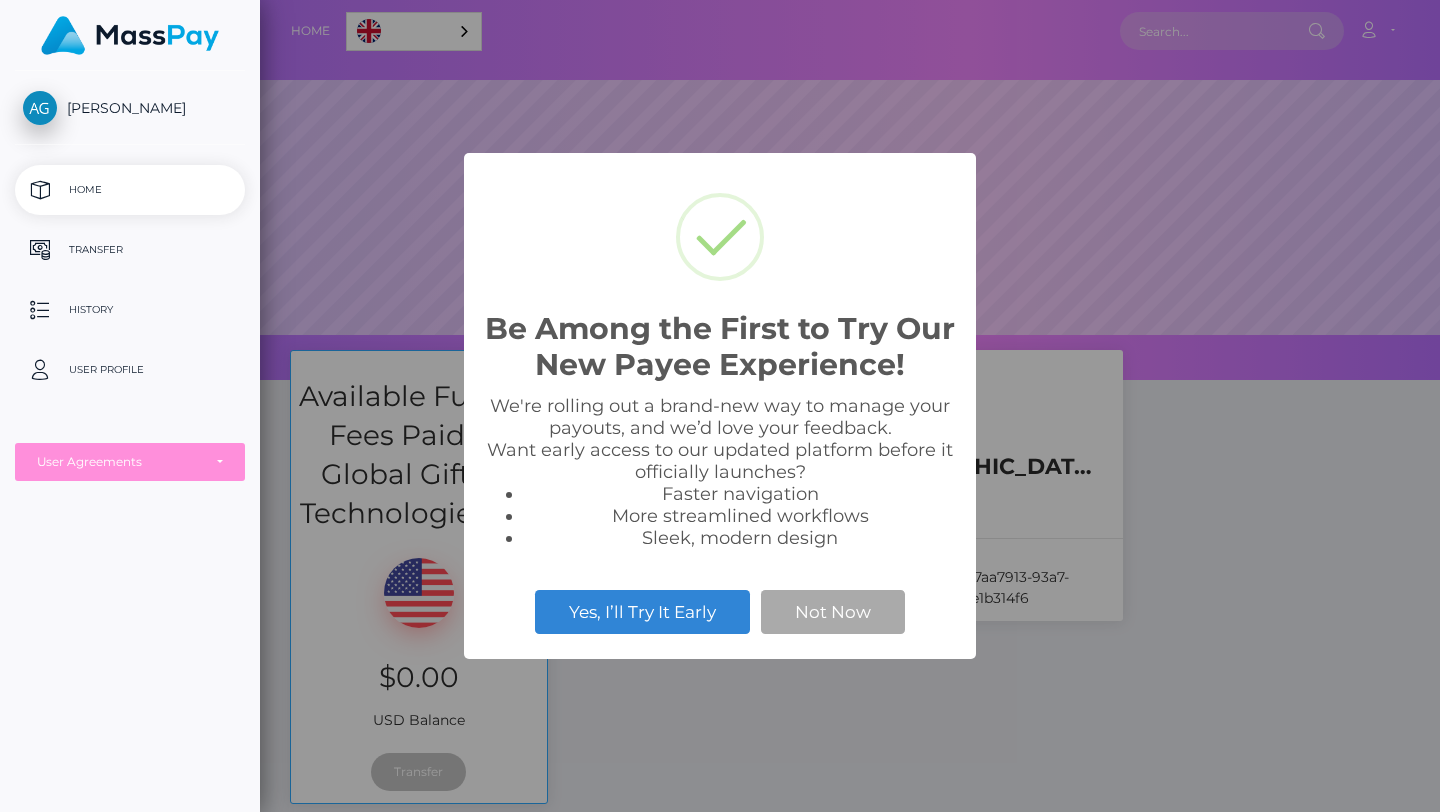 scroll, scrollTop: 0, scrollLeft: 0, axis: both 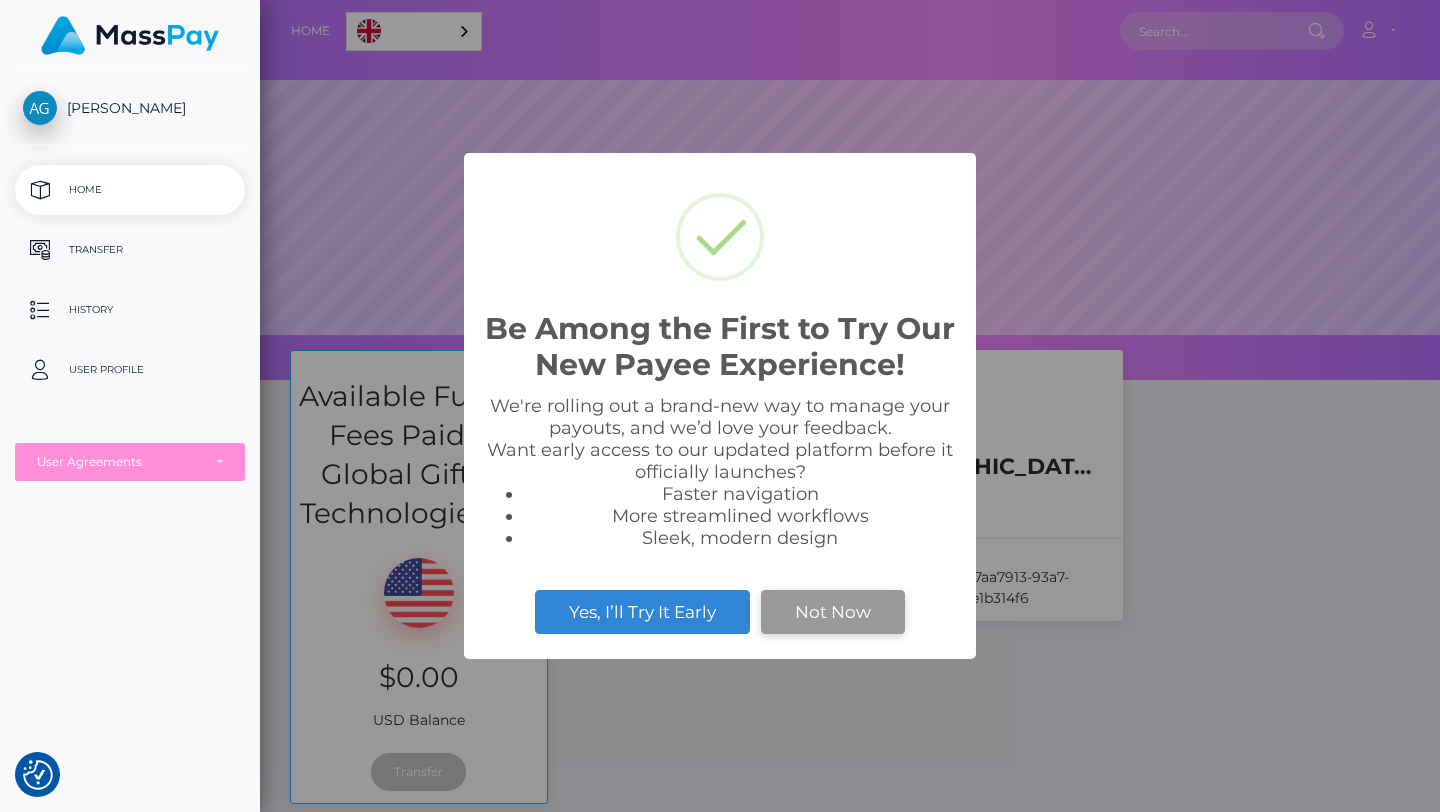 click on "Not Now" at bounding box center [833, 612] 